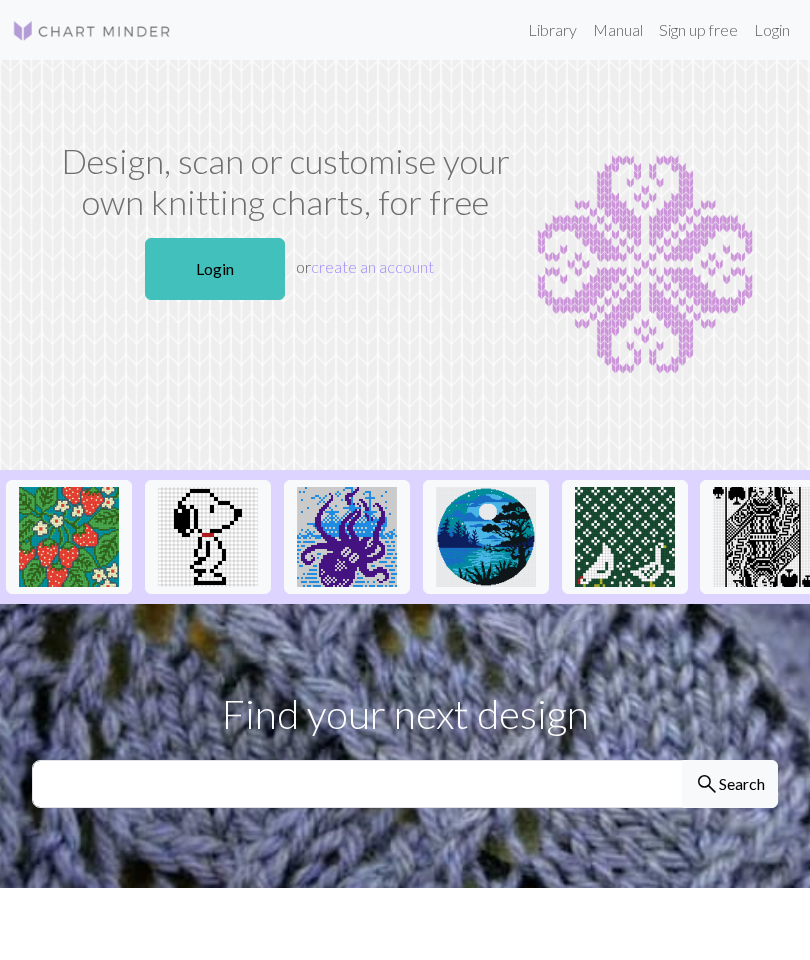 scroll, scrollTop: 0, scrollLeft: 0, axis: both 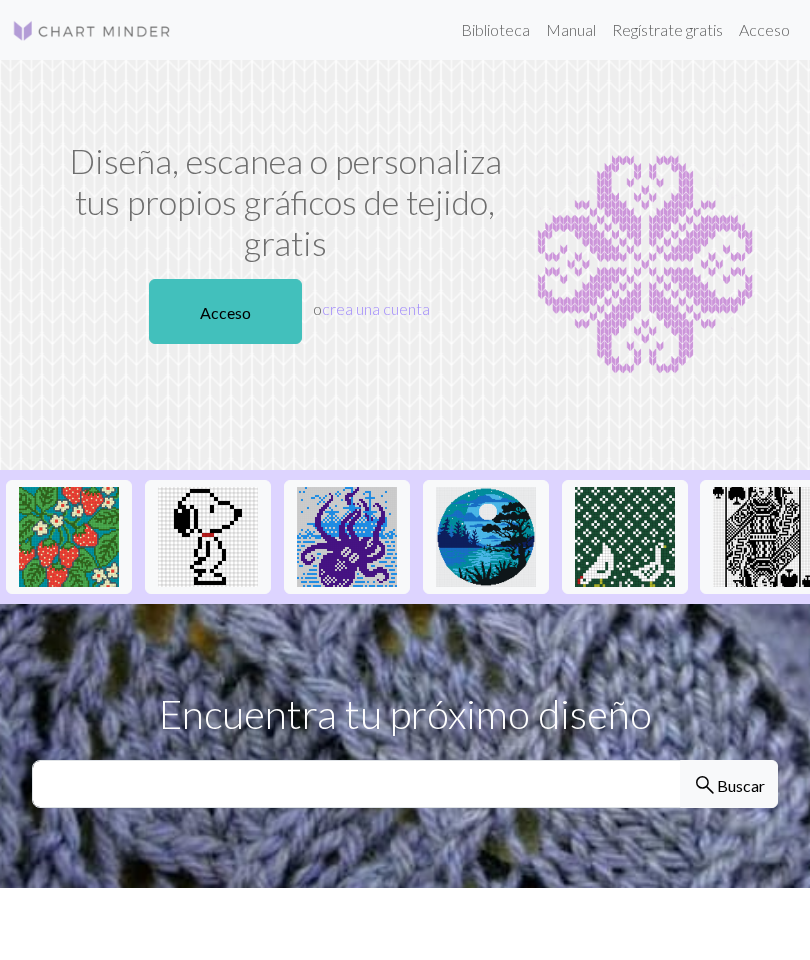 click on "Manual" at bounding box center [571, 29] 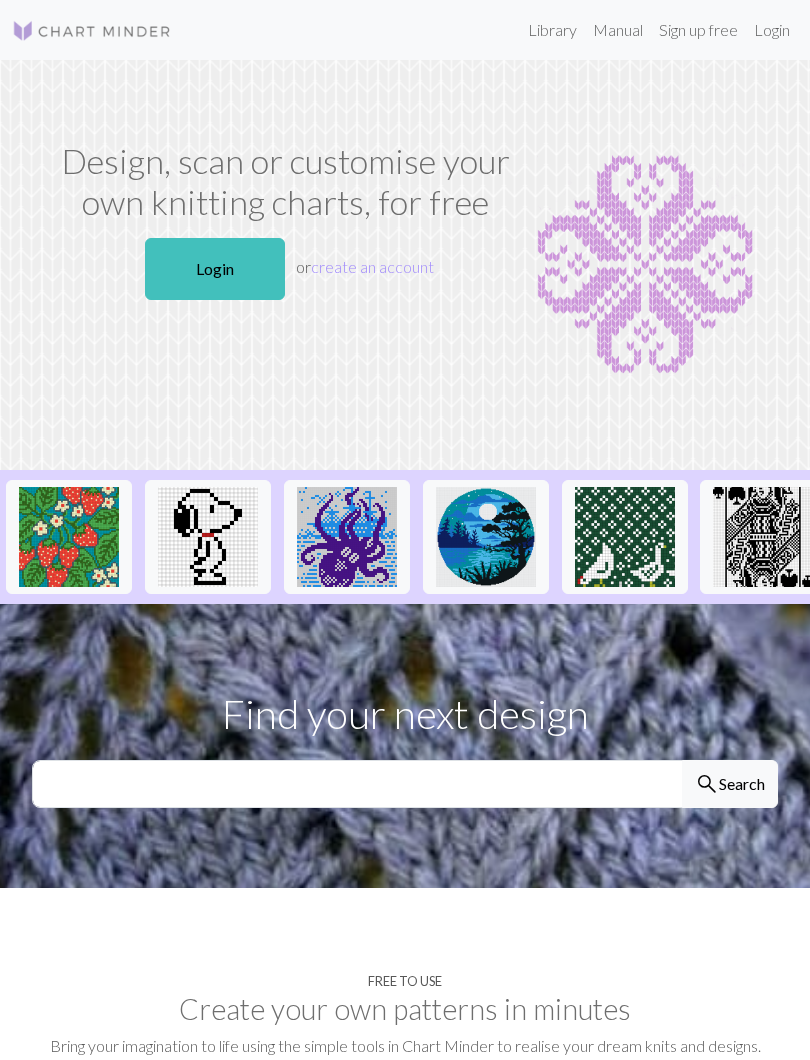 scroll, scrollTop: 0, scrollLeft: 0, axis: both 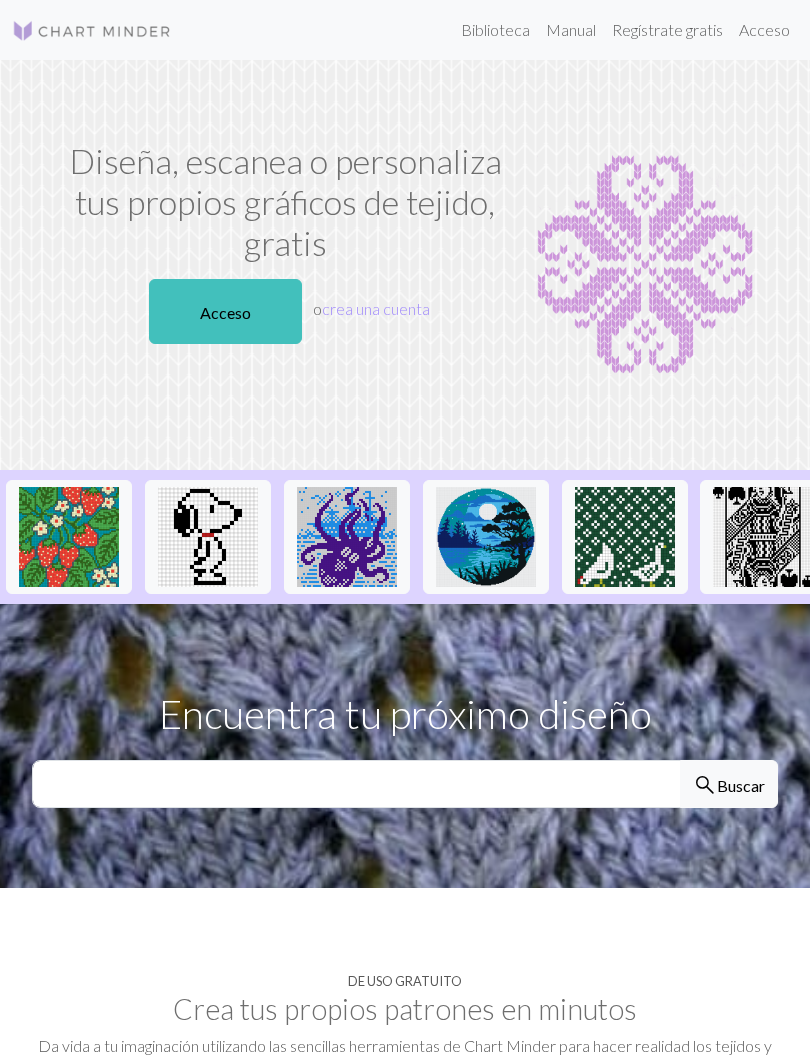 click on "Acceso" at bounding box center [225, 312] 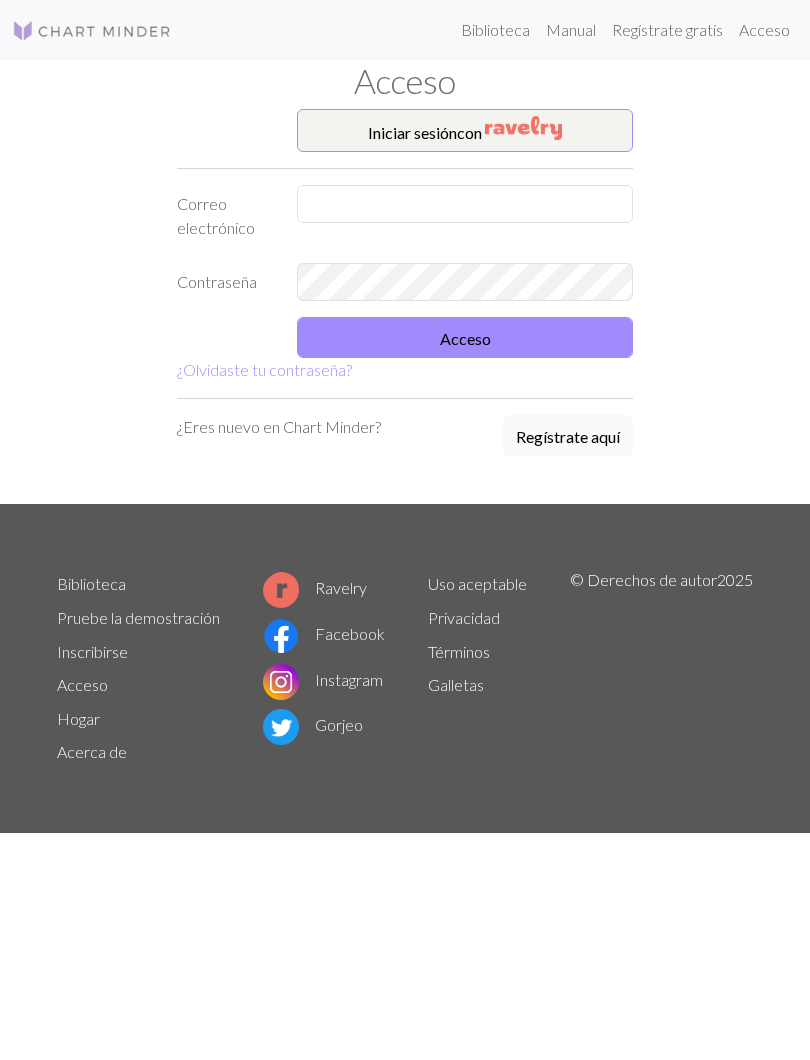 click at bounding box center [465, 204] 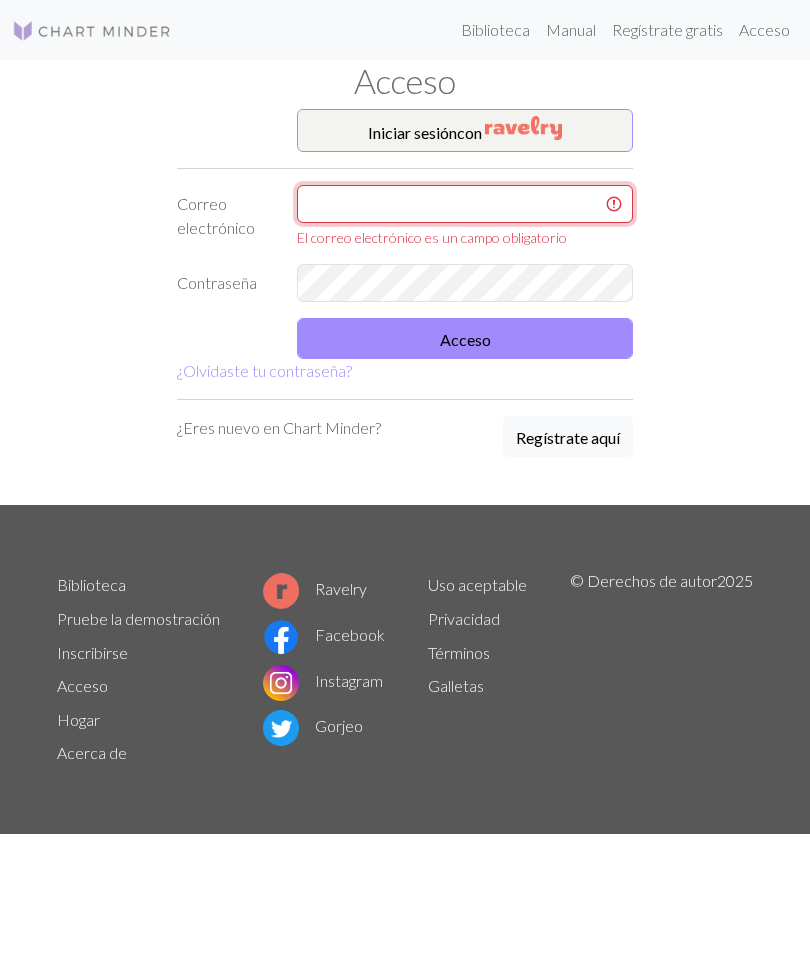 type on "isacris1911@hotmail.com" 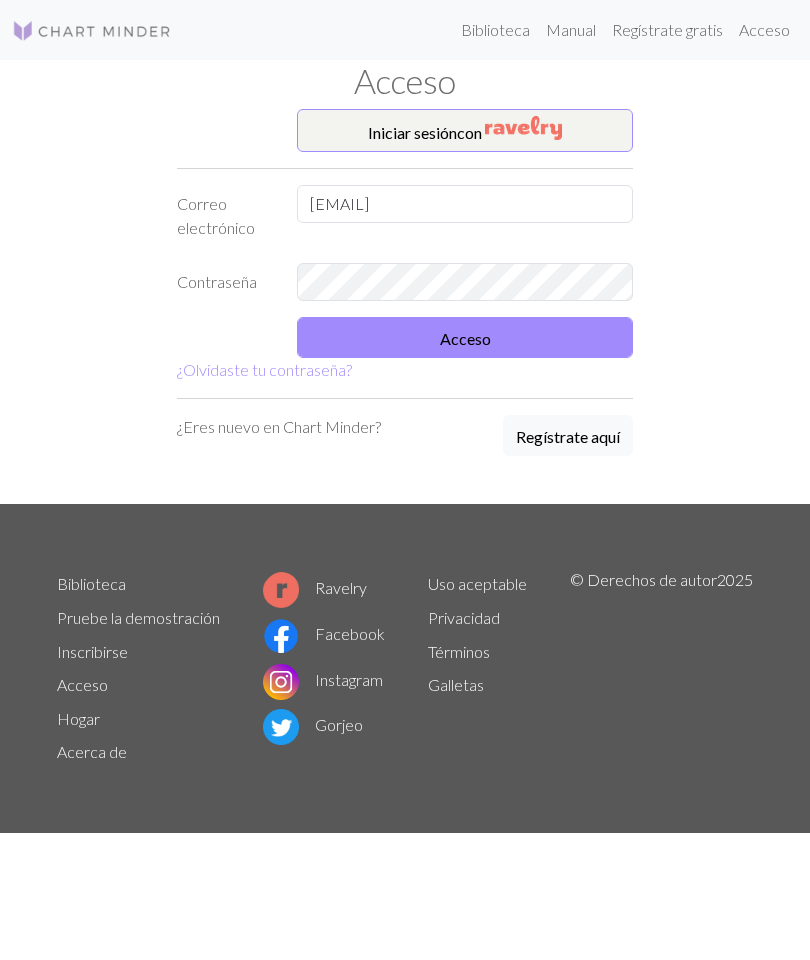 click on "Acceso" at bounding box center (465, 337) 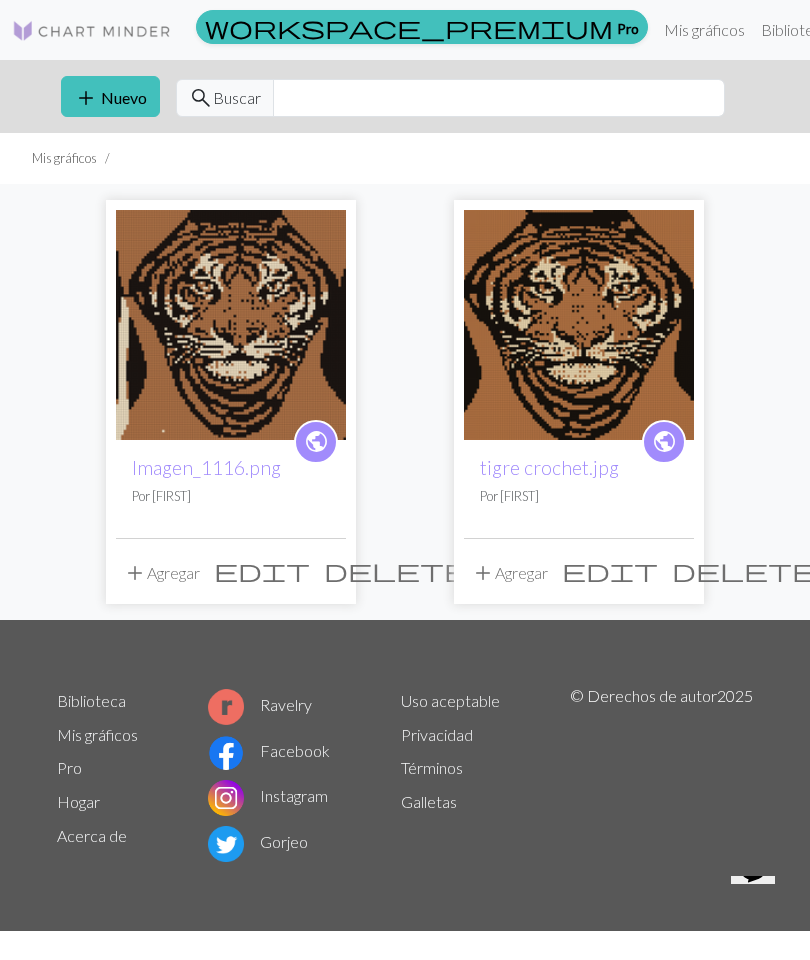 click on "Nuevo" at bounding box center [124, 97] 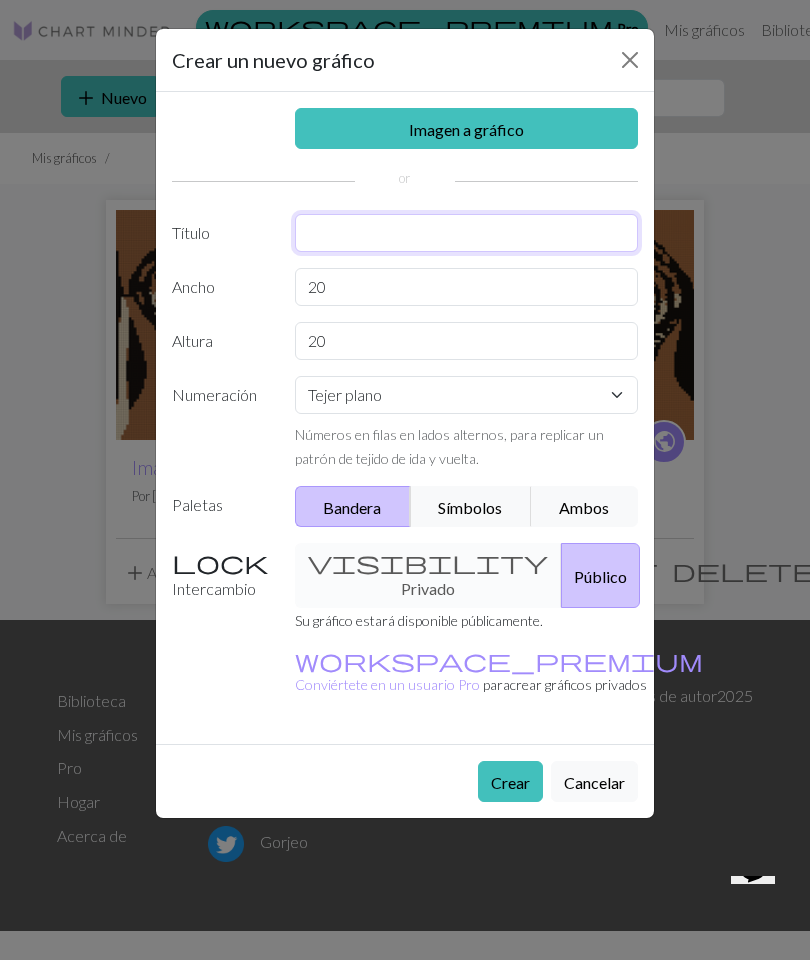 click at bounding box center (467, 233) 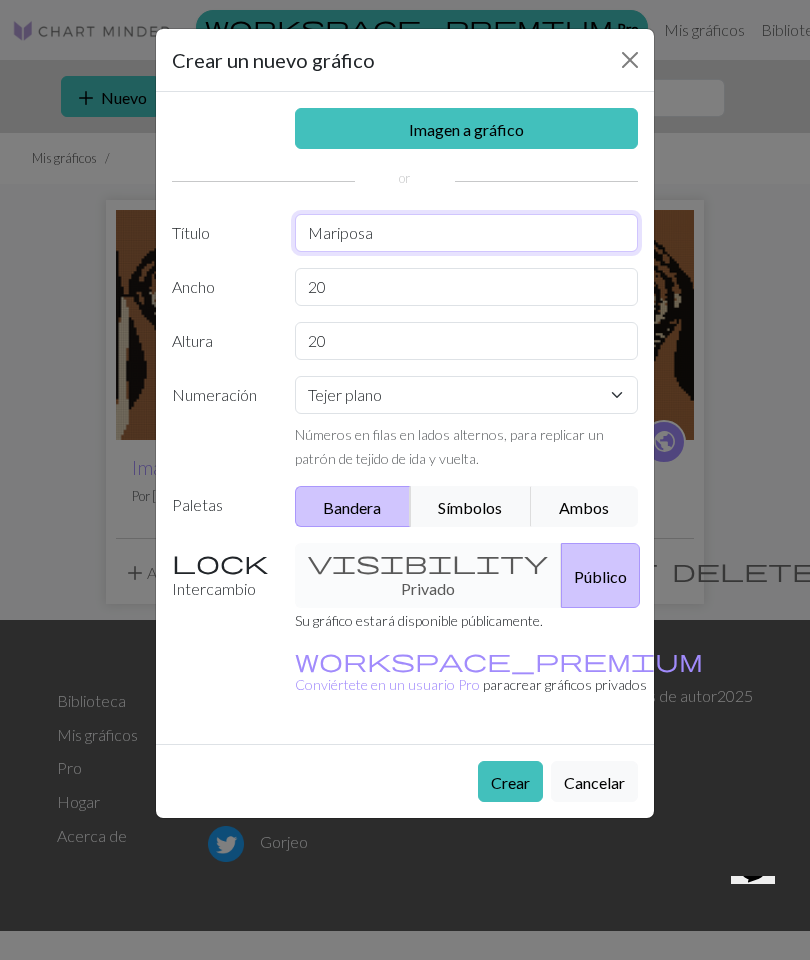 type on "Mariposa" 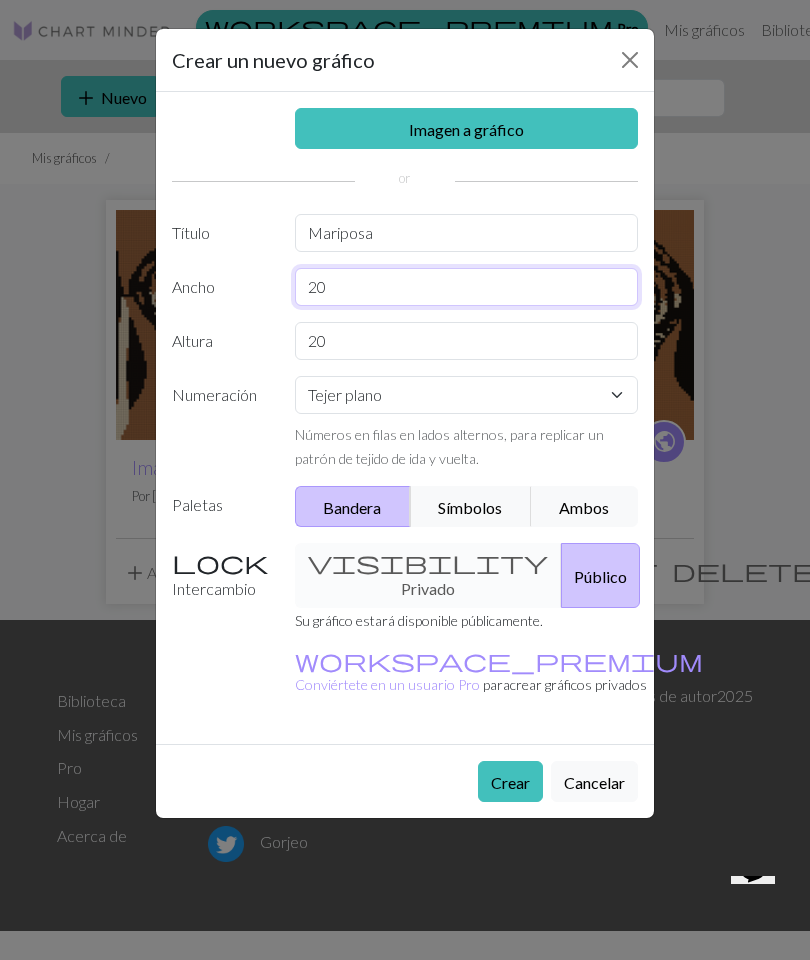click on "20" at bounding box center (467, 287) 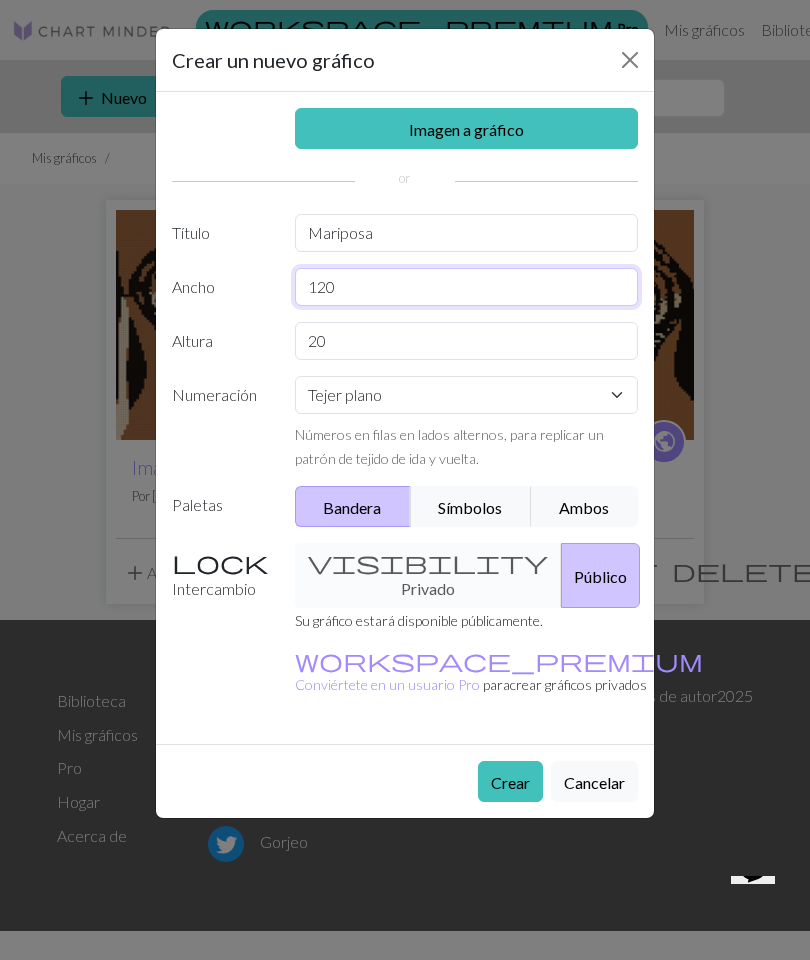 type on "120" 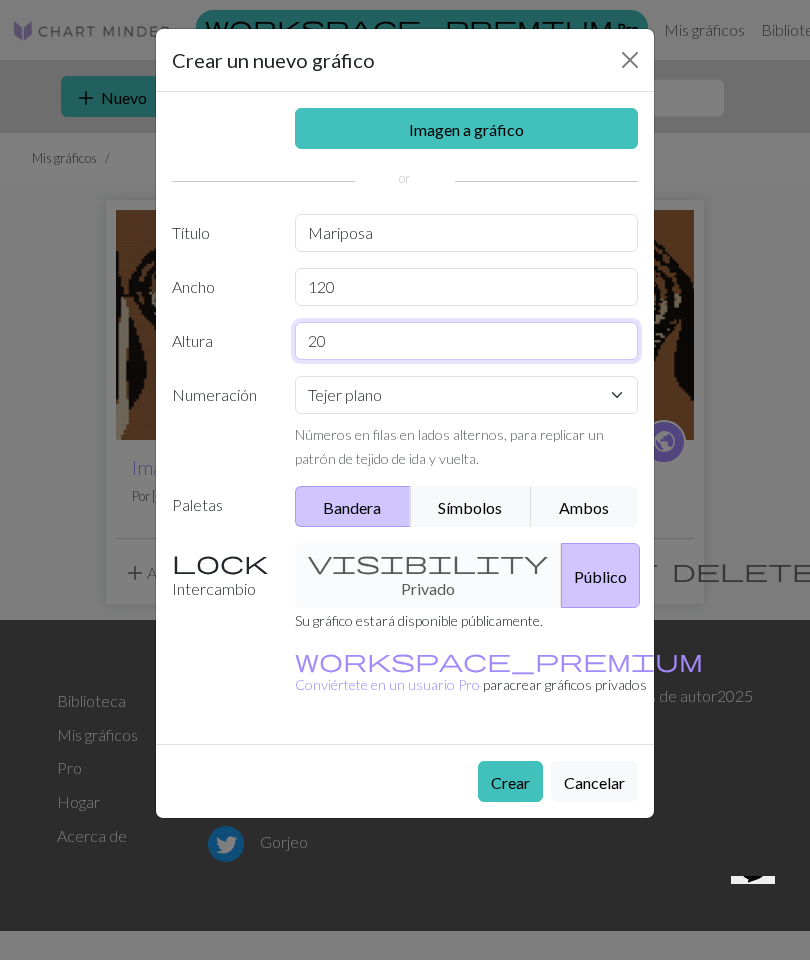 click on "20" at bounding box center (467, 341) 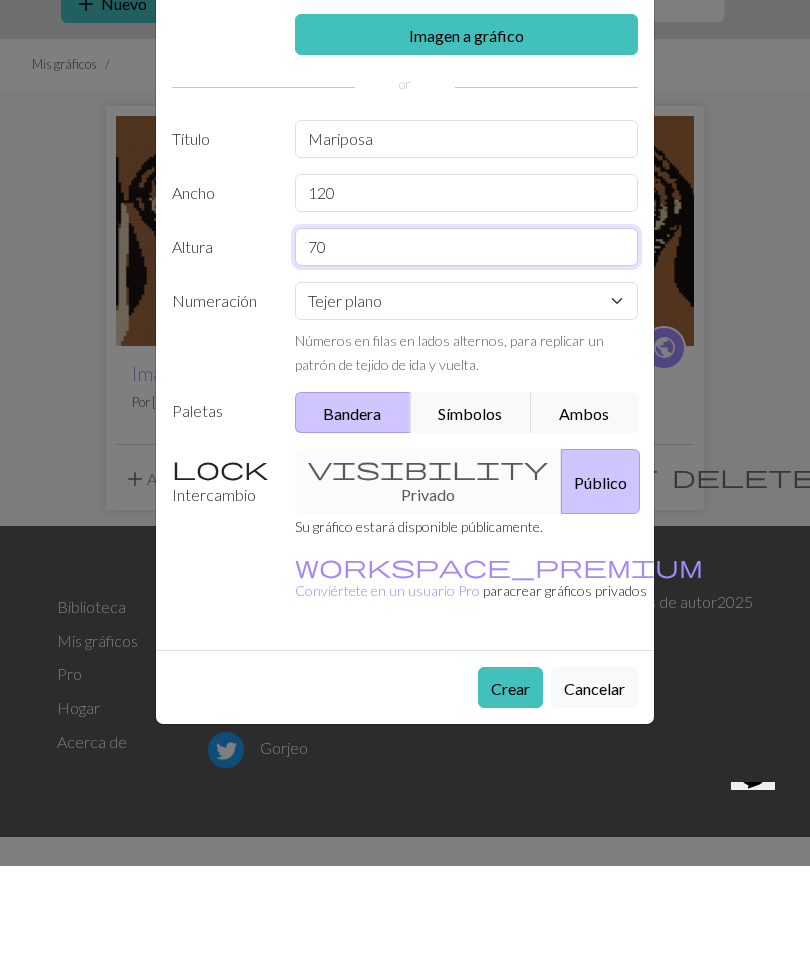 type on "70" 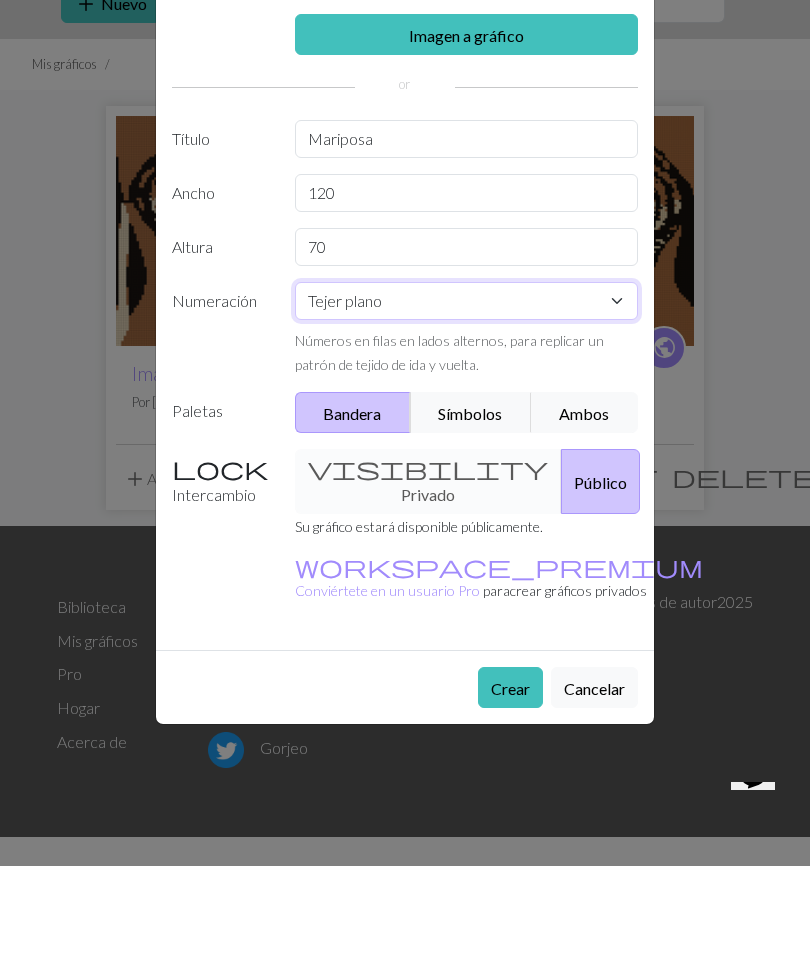 click on "Tejer plano Tejer en redondo Tejido de encaje Punto de cruz" at bounding box center (467, 395) 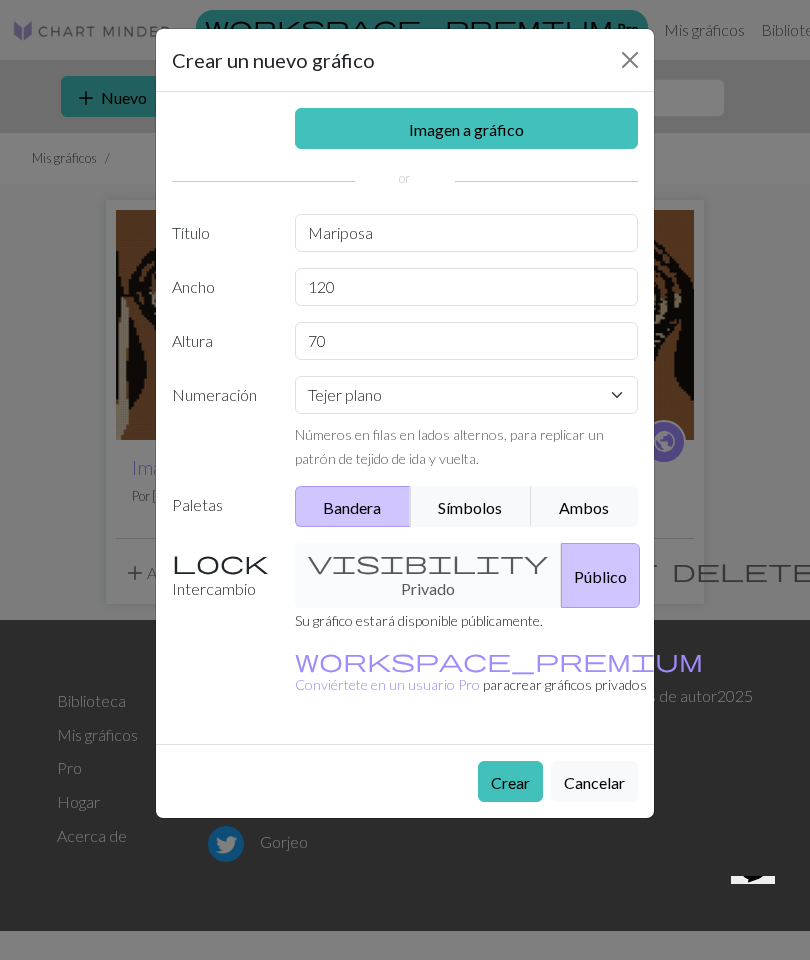 click on "Crear" at bounding box center (510, 782) 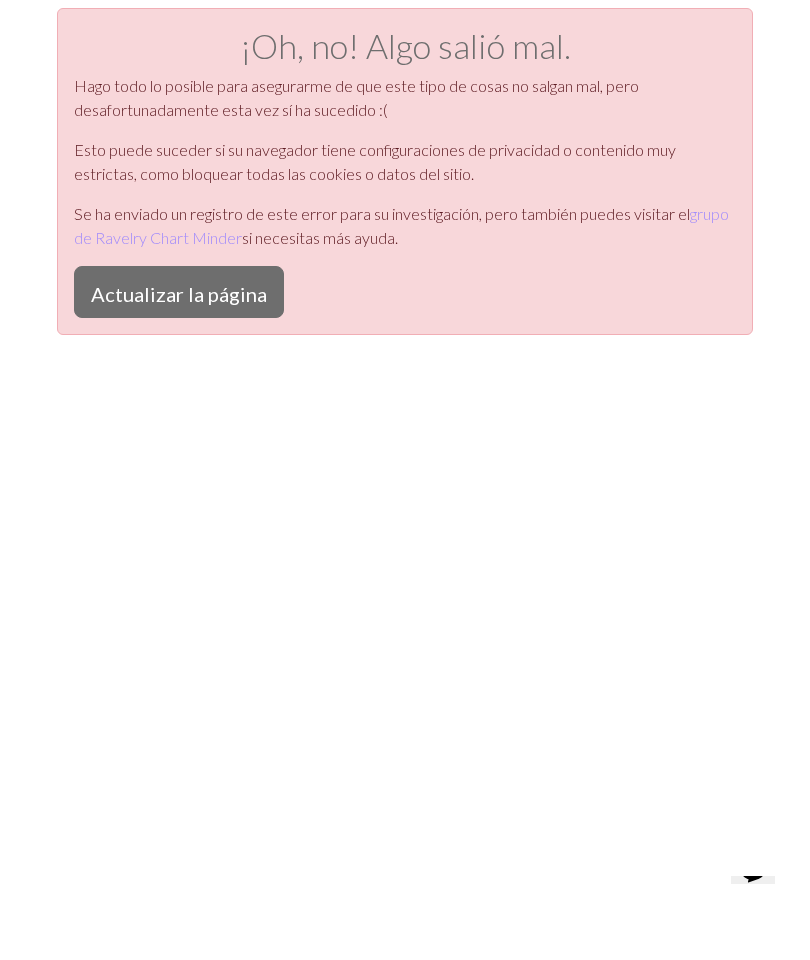 click on "Actualizar la página" at bounding box center (179, 294) 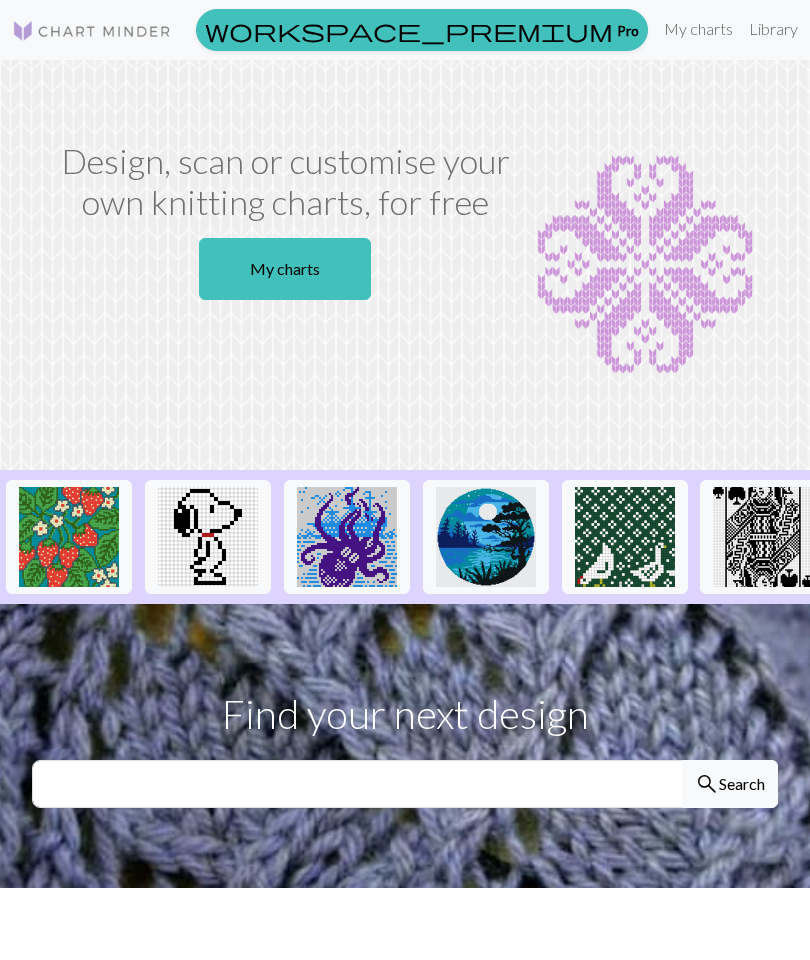 scroll, scrollTop: 0, scrollLeft: 0, axis: both 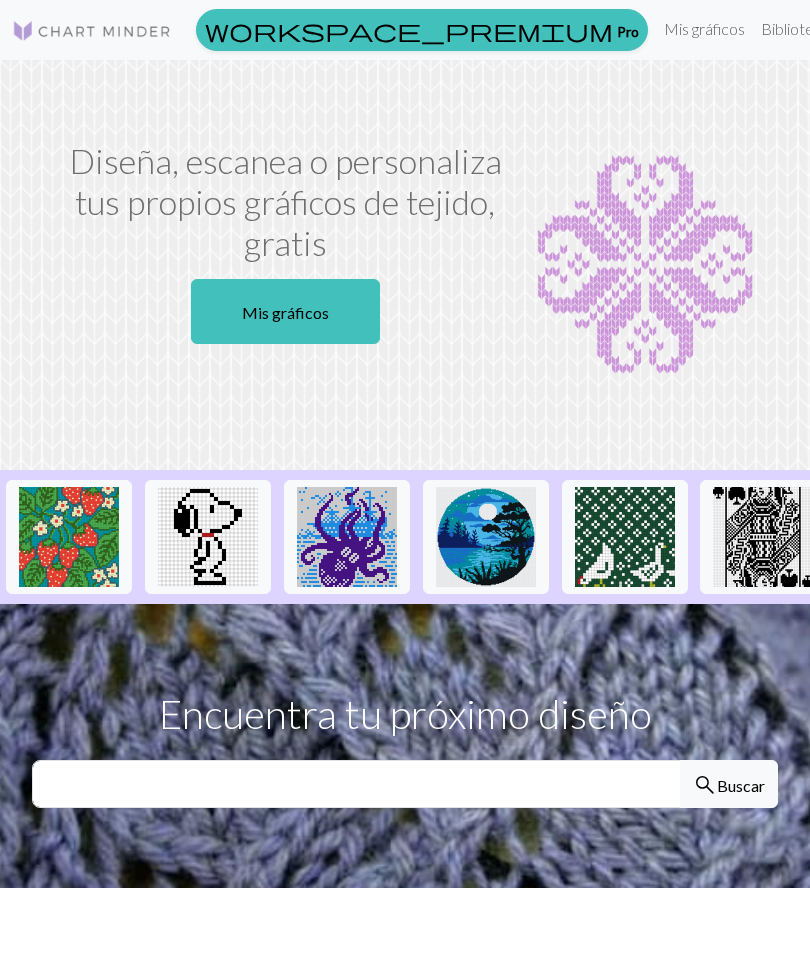 click on "Mis gráficos" at bounding box center (285, 311) 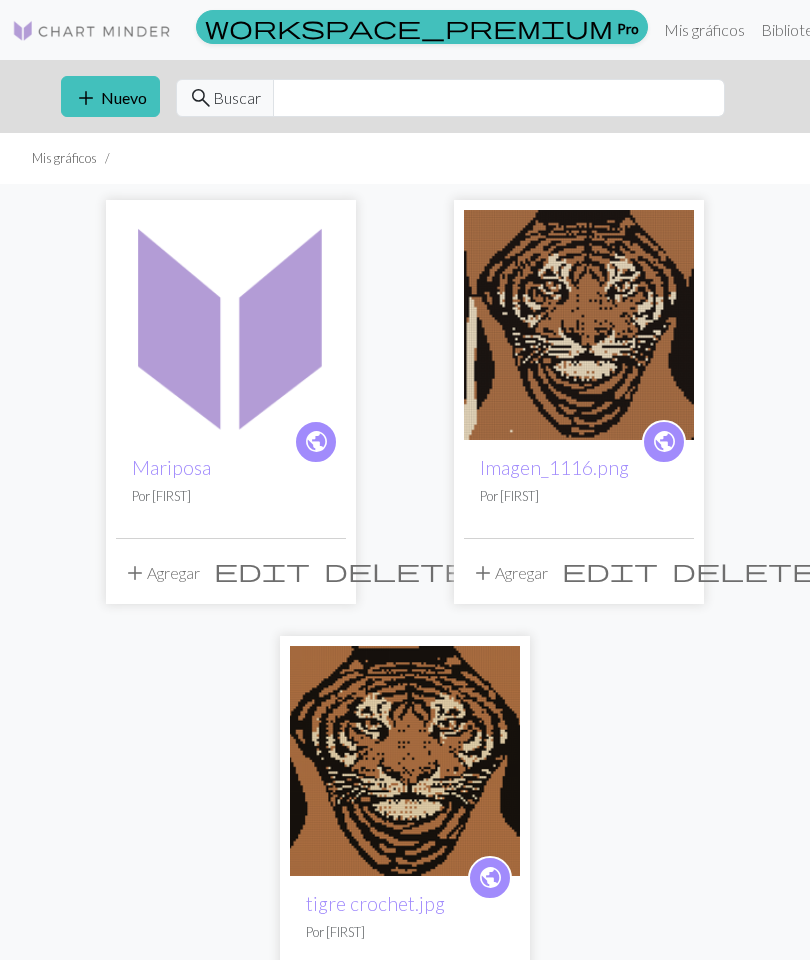 click at bounding box center [231, 325] 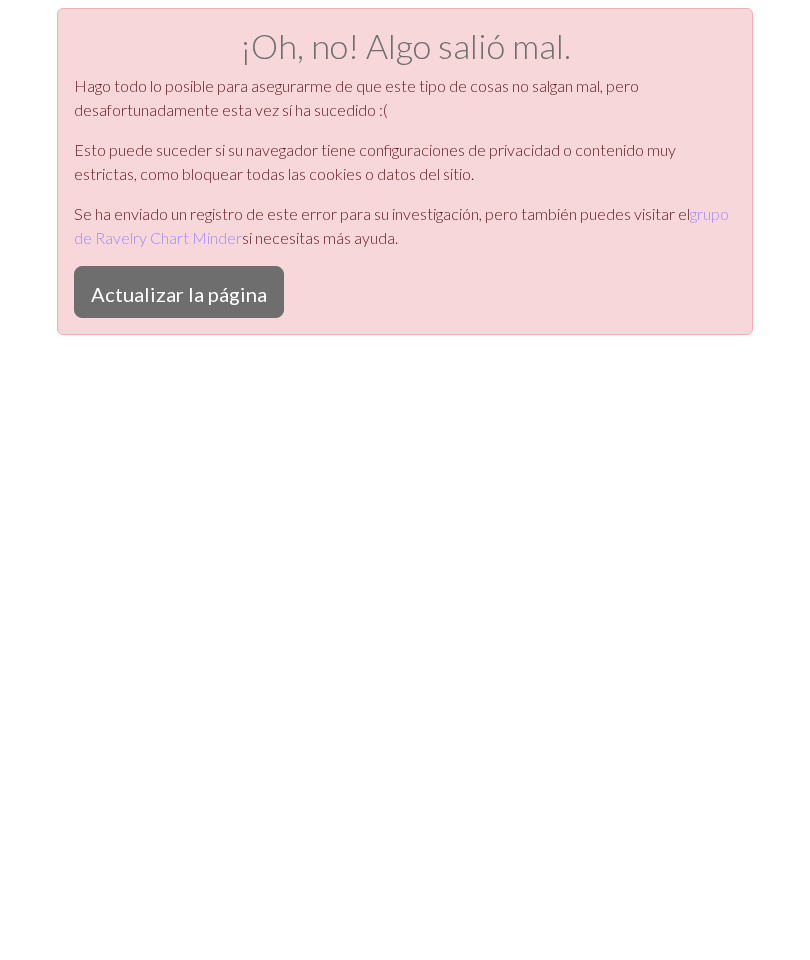 click on "Actualizar la página" at bounding box center [179, 294] 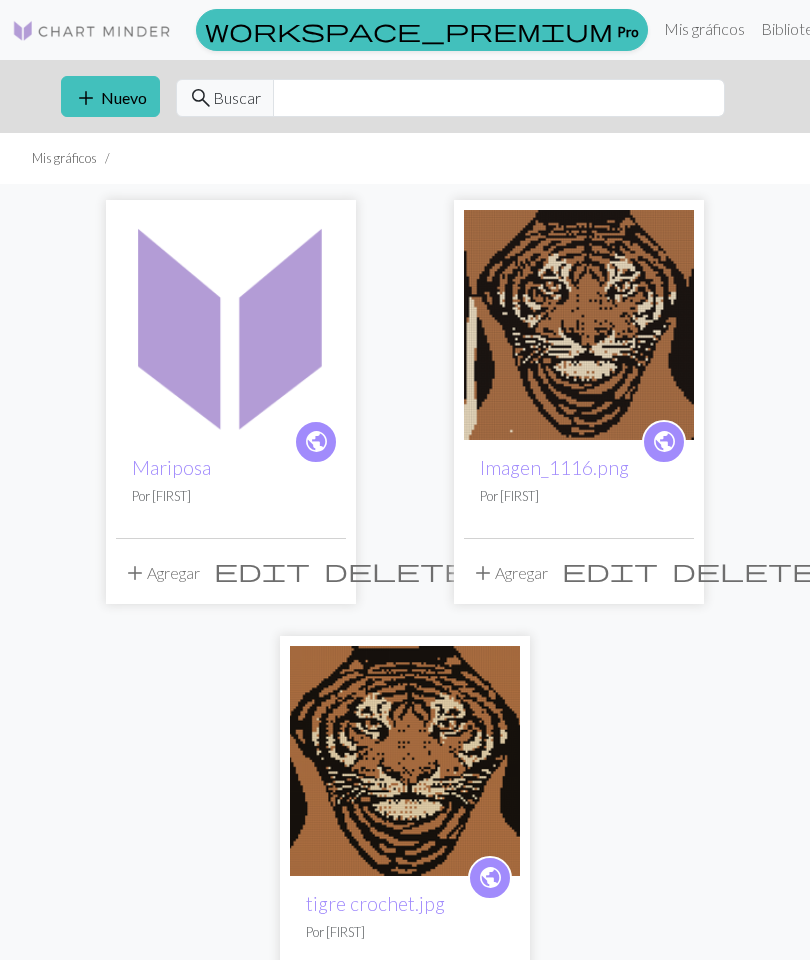 scroll, scrollTop: 0, scrollLeft: 0, axis: both 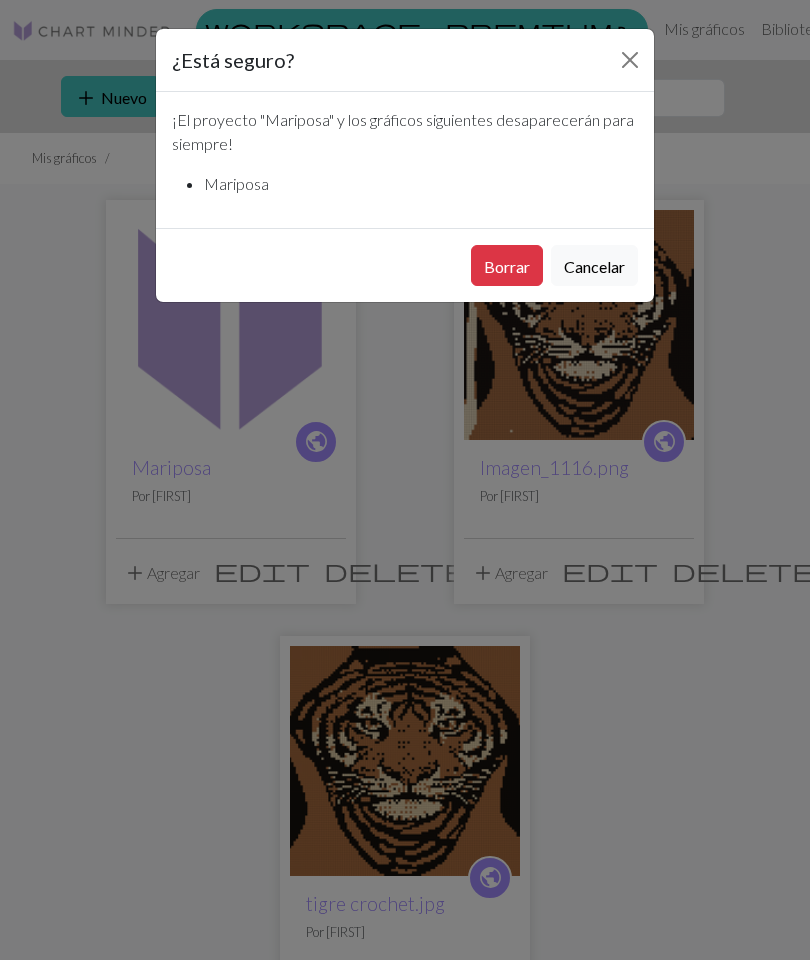click on "Borrar" at bounding box center [507, 266] 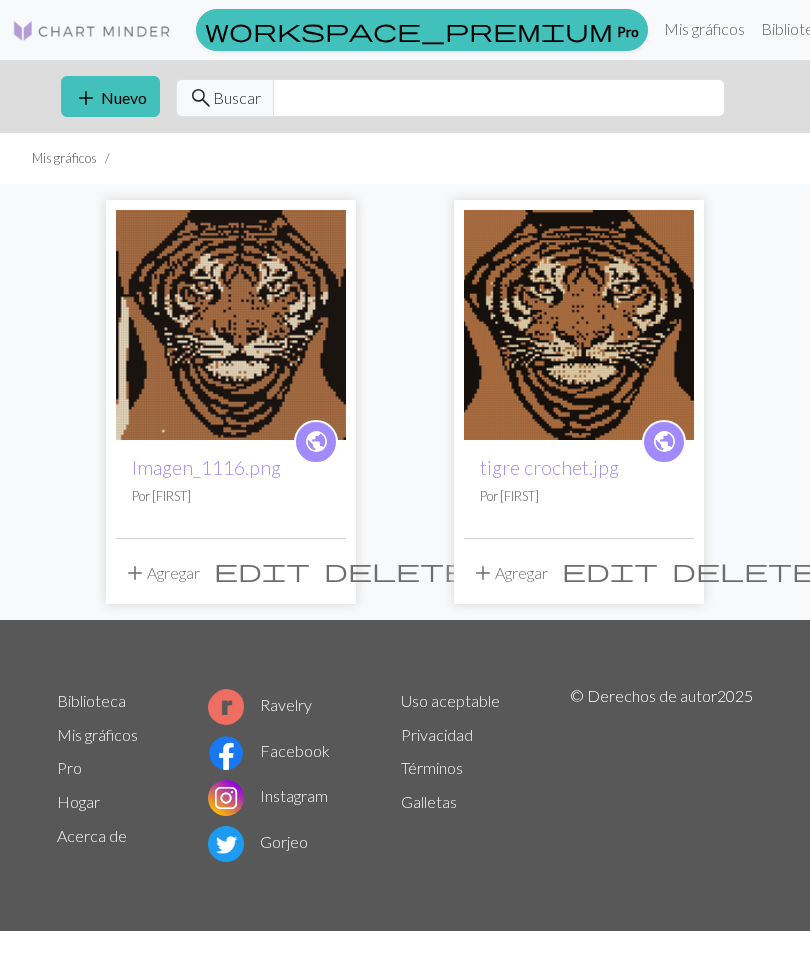 scroll, scrollTop: 0, scrollLeft: 0, axis: both 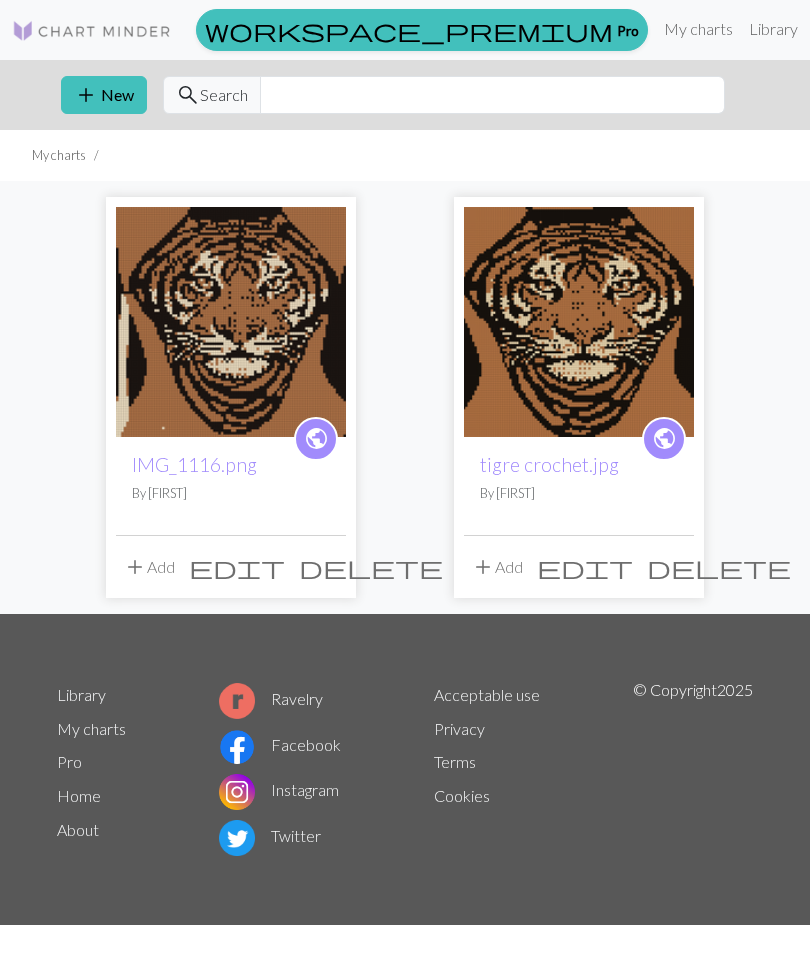 click on "Hi  [FIRST]" at bounding box center [922, 29] 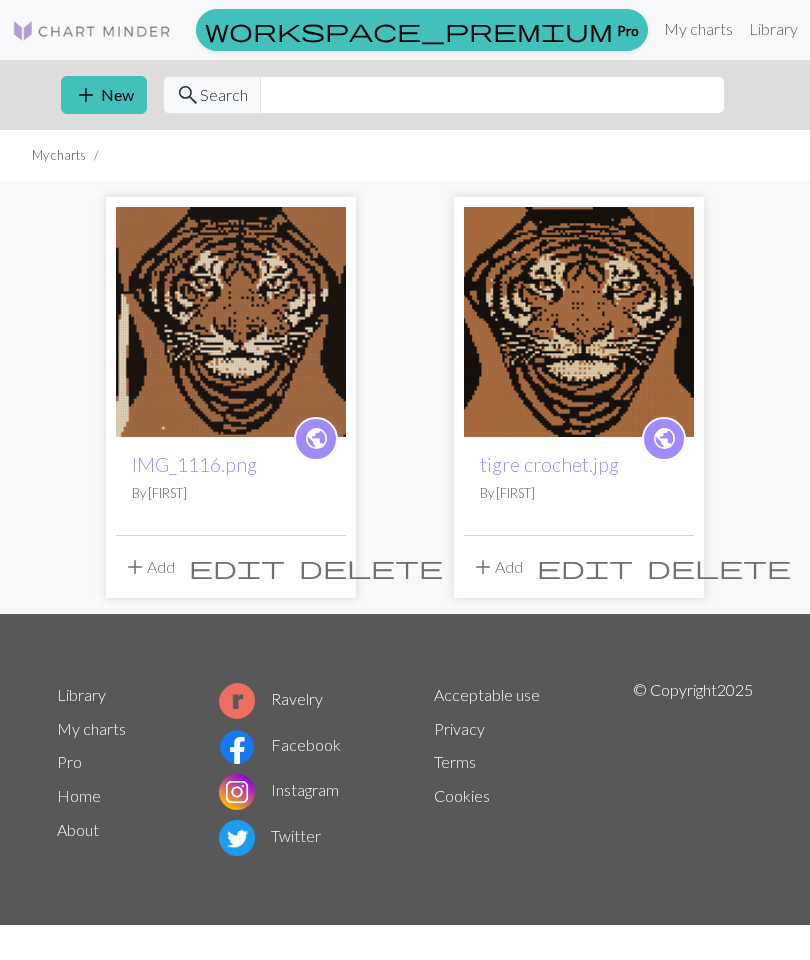 click on "add   New" at bounding box center [104, 95] 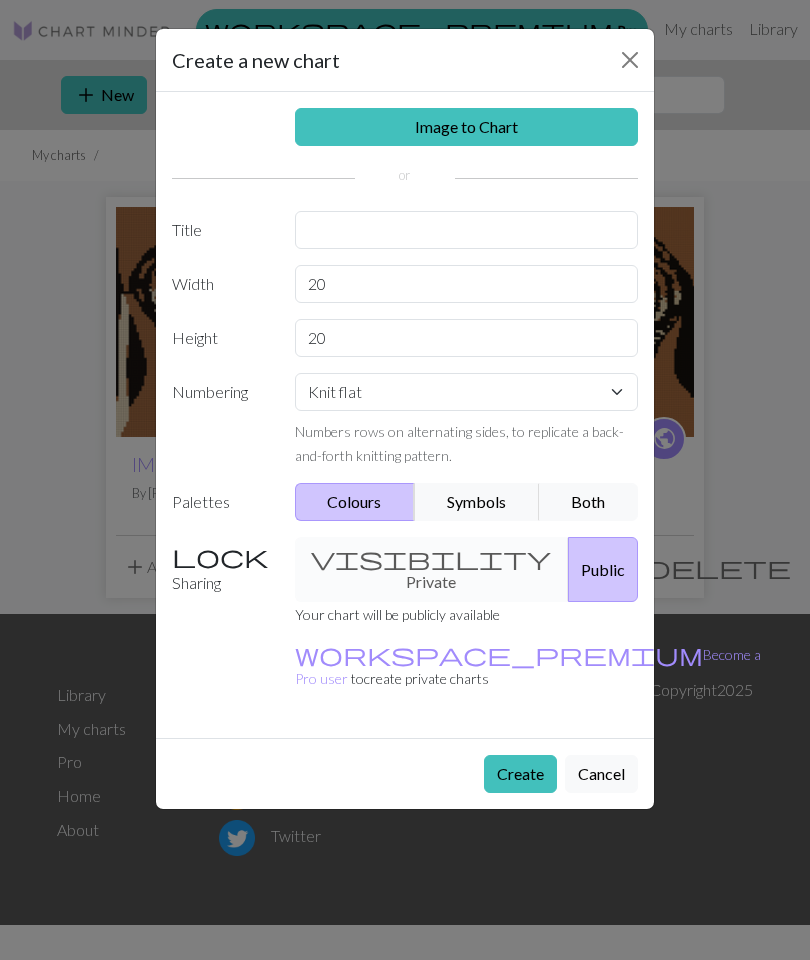 click on "Image to Chart" at bounding box center (467, 127) 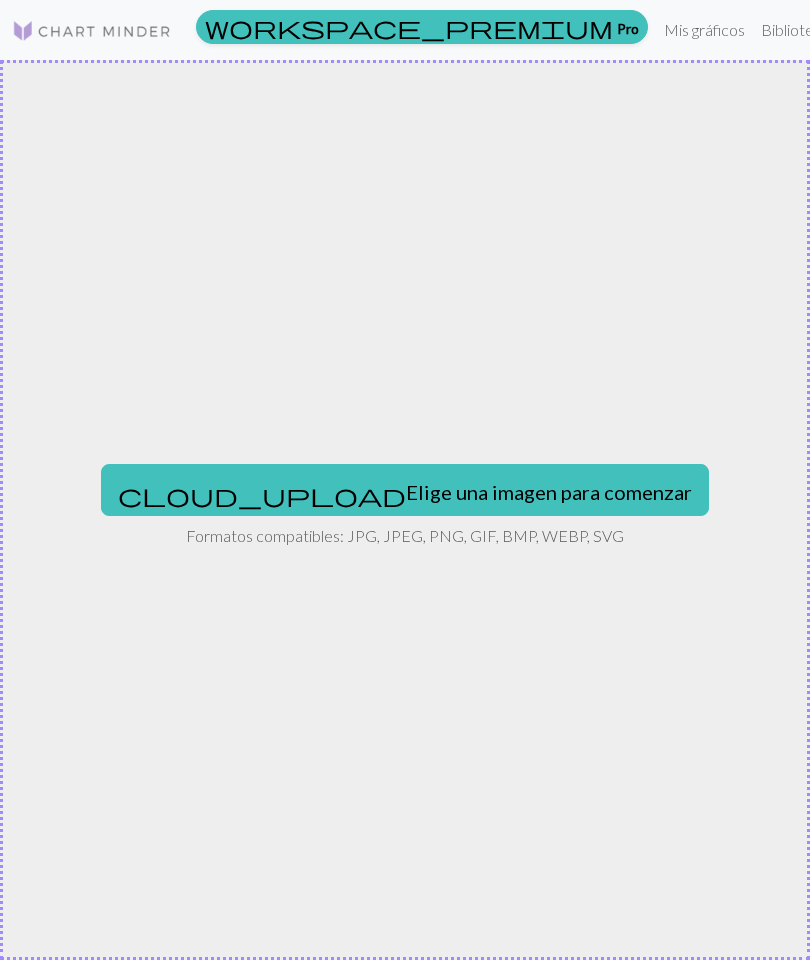 click on "Elige una imagen para comenzar" at bounding box center (549, 492) 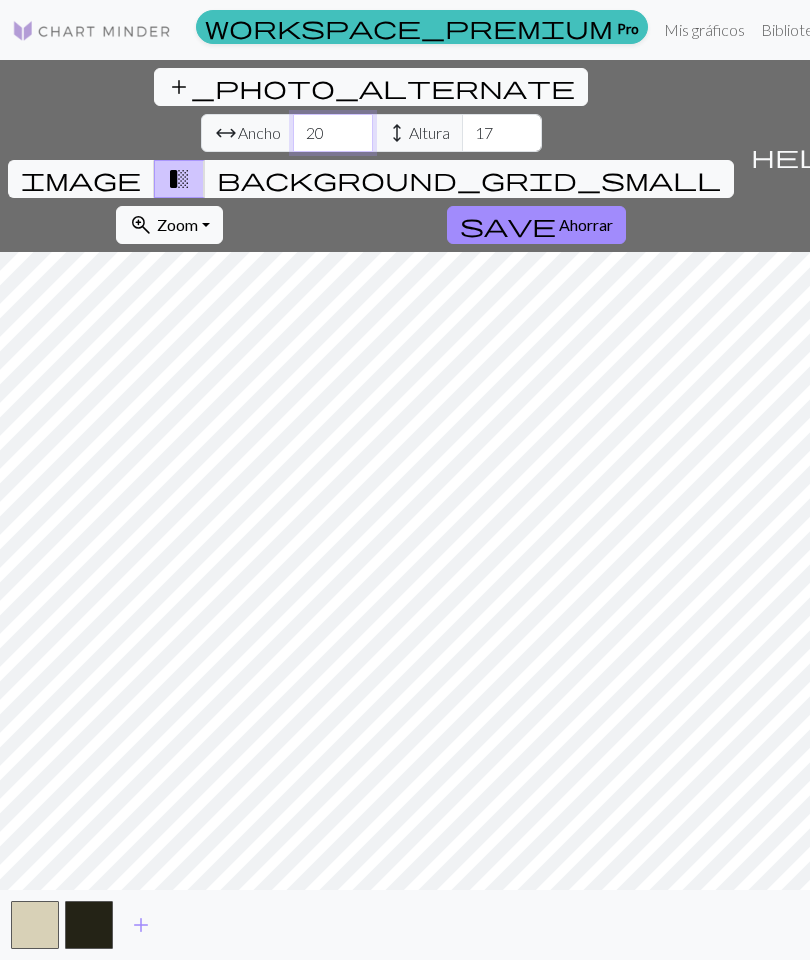 click on "20" at bounding box center [333, 133] 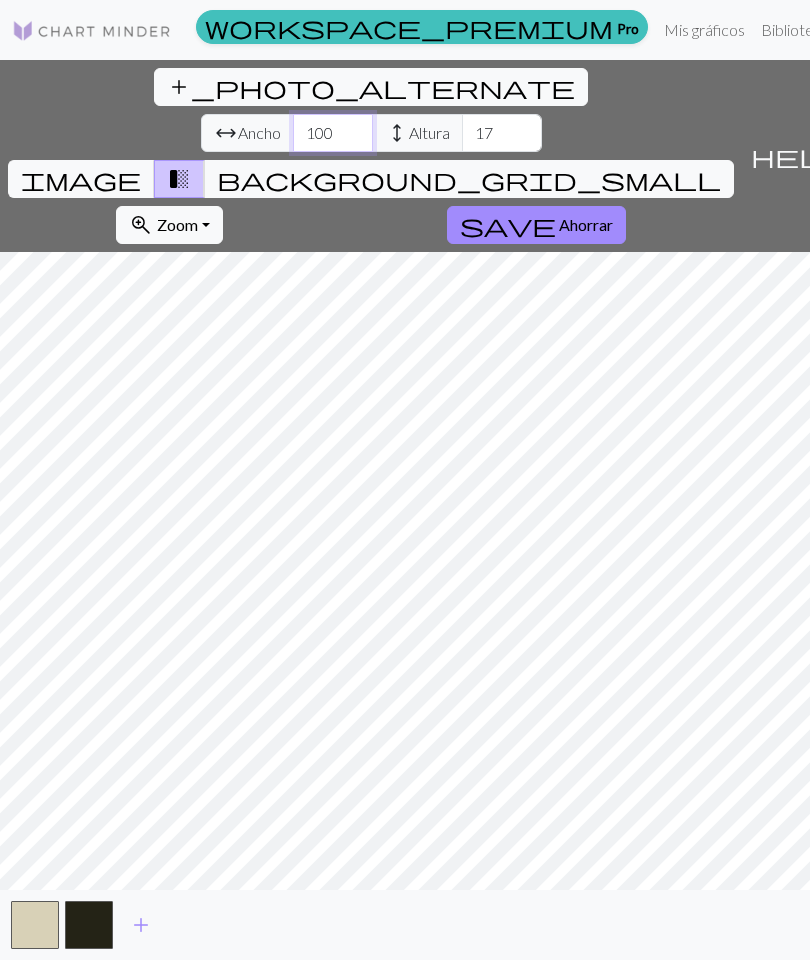 type on "100" 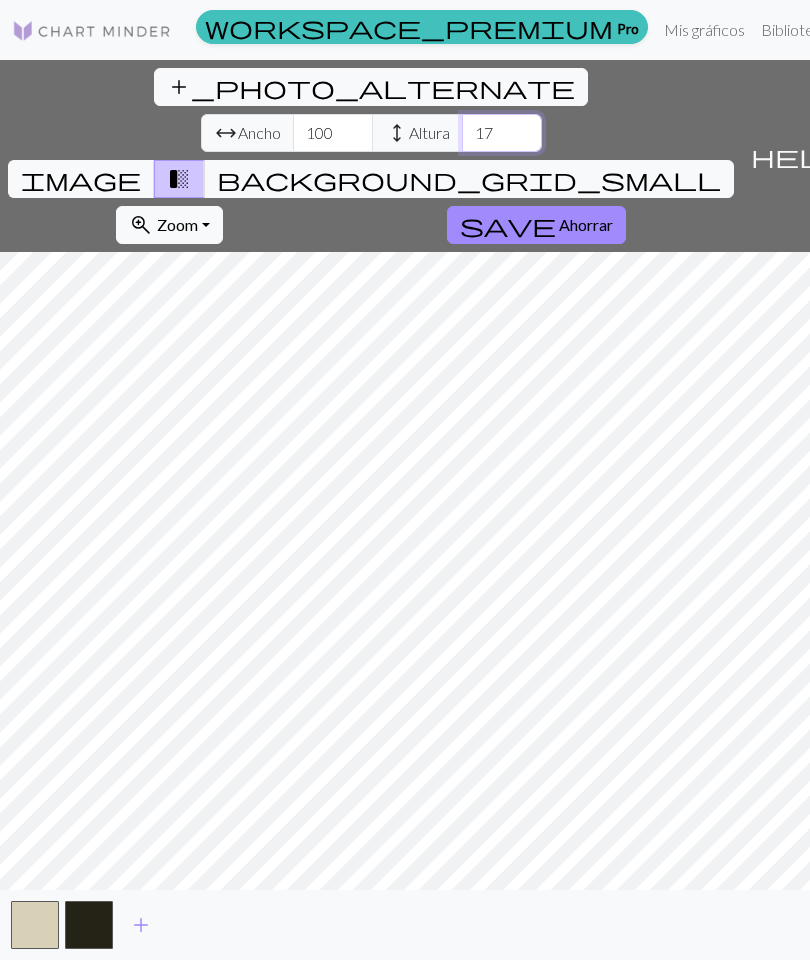 click on "17" at bounding box center (502, 133) 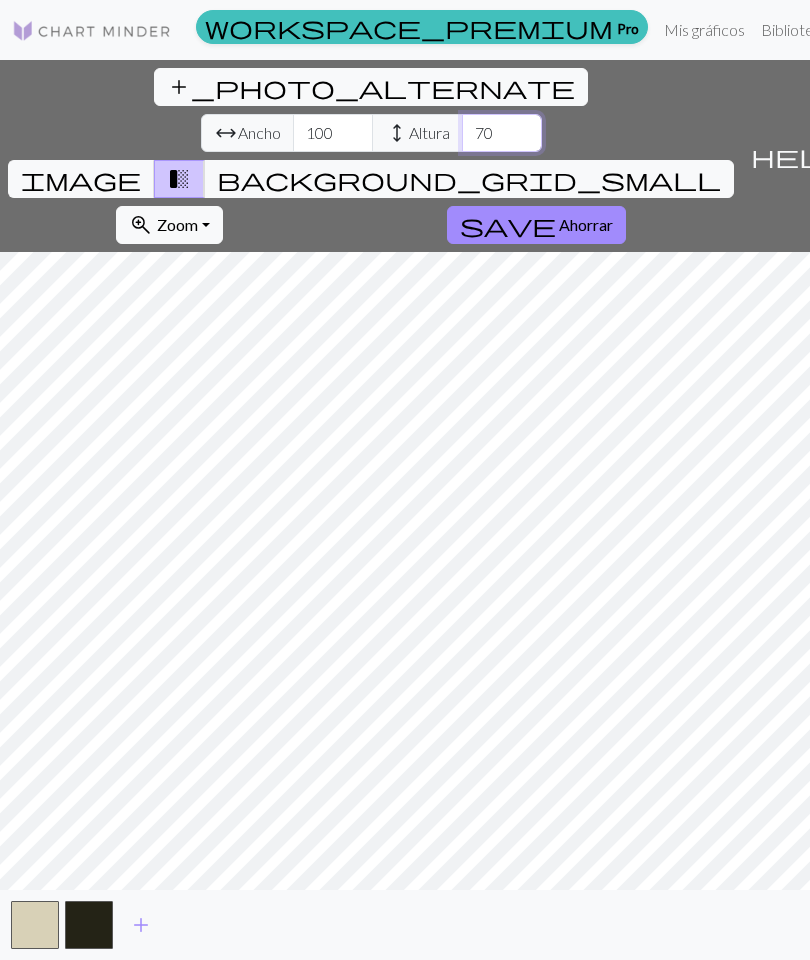type on "70" 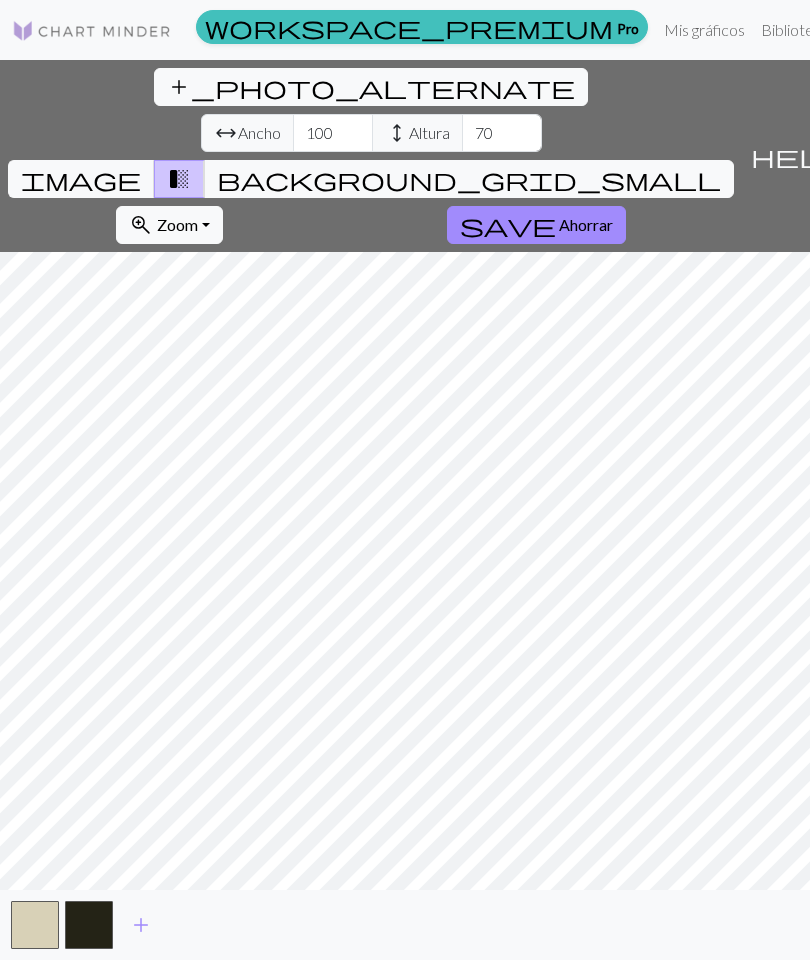 click on "background_grid_small" at bounding box center (469, 179) 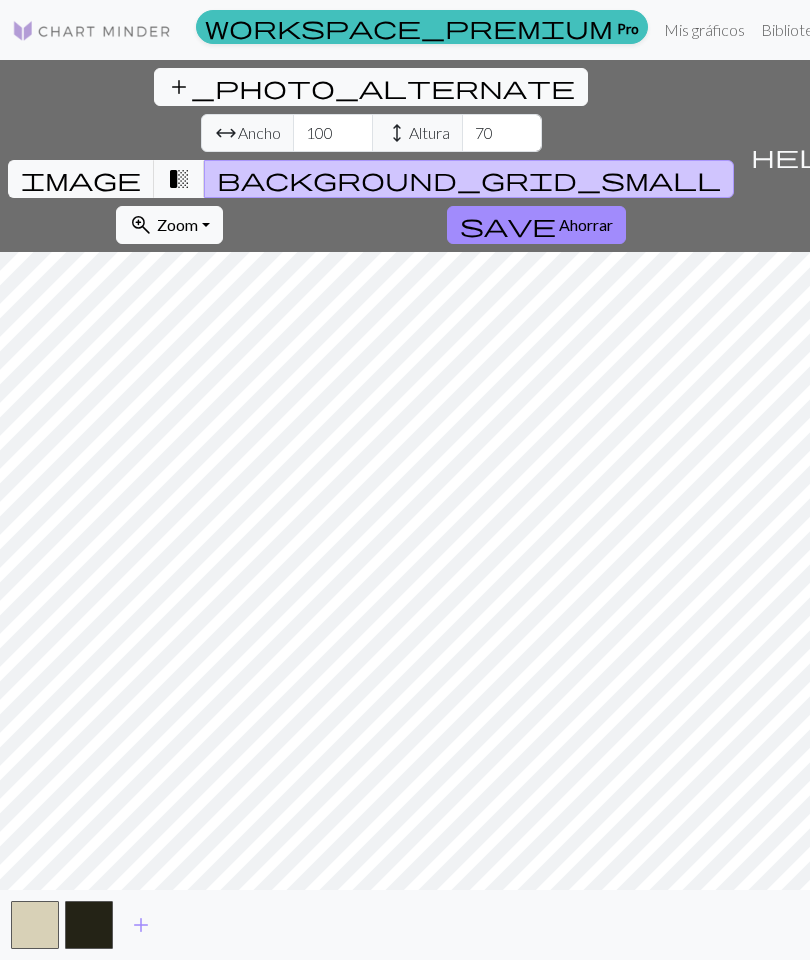 click on "transition_fade" at bounding box center (179, 179) 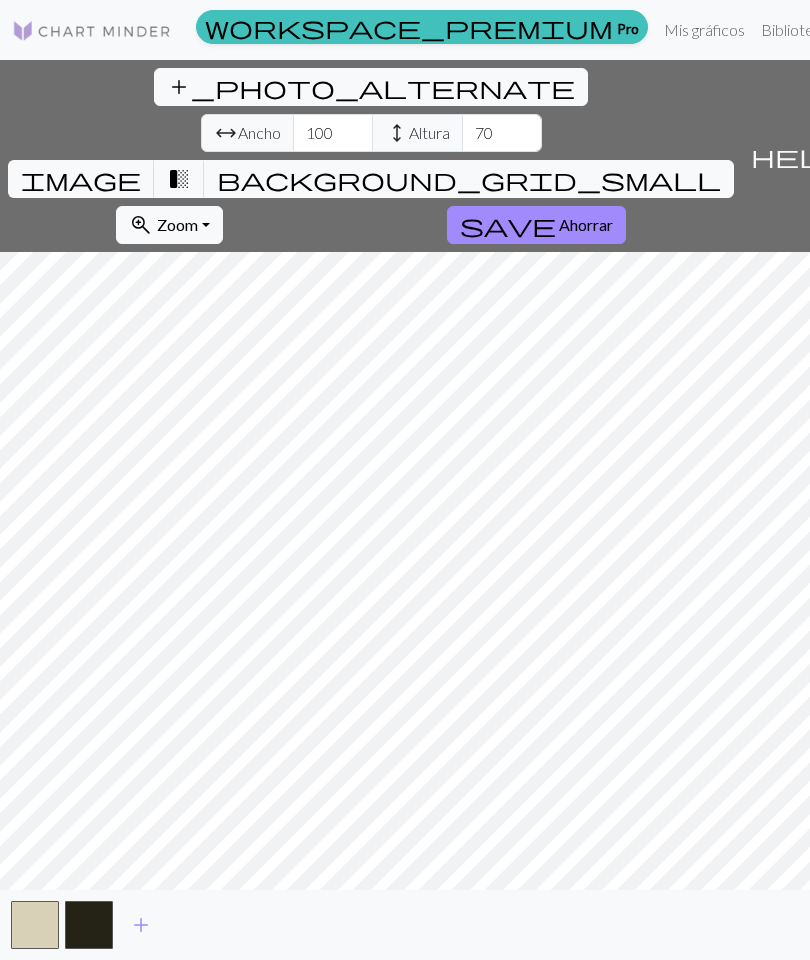 click on "transition_fade" at bounding box center [179, 179] 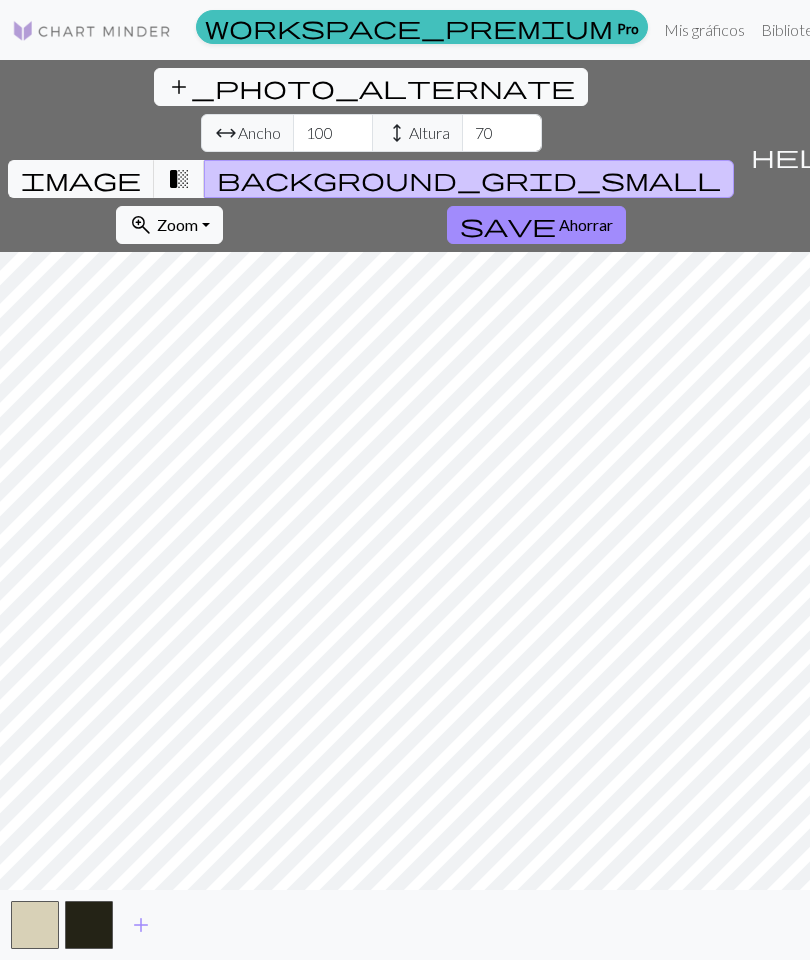 click on "transition_fade" at bounding box center (179, 179) 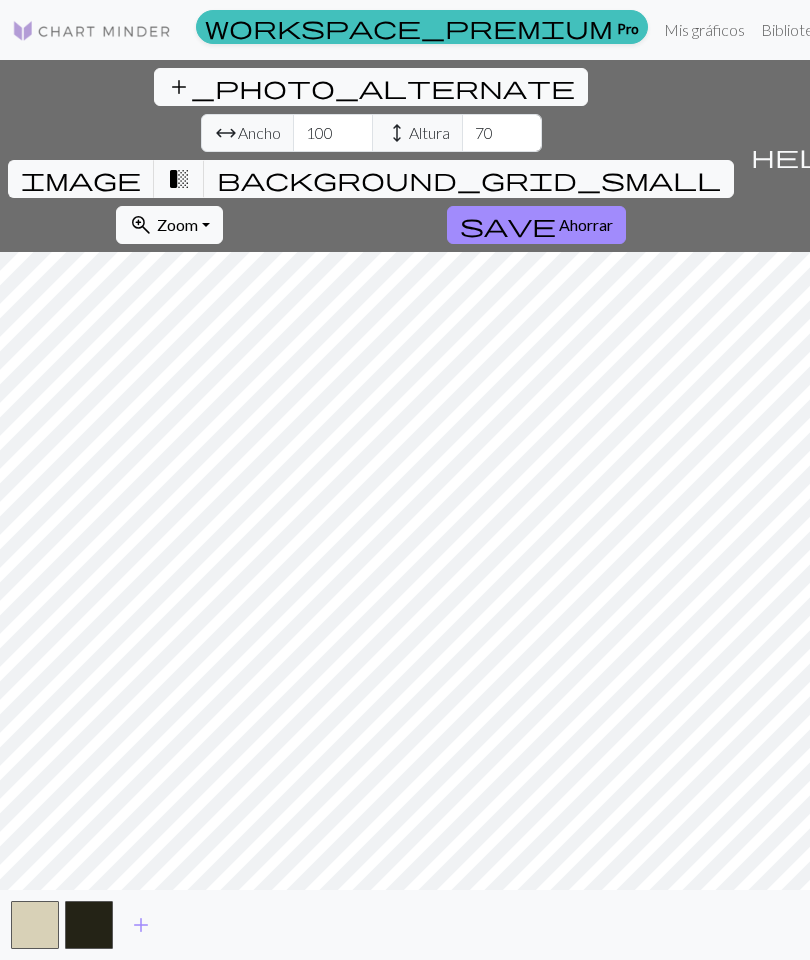 click on "transition_fade" at bounding box center (179, 179) 